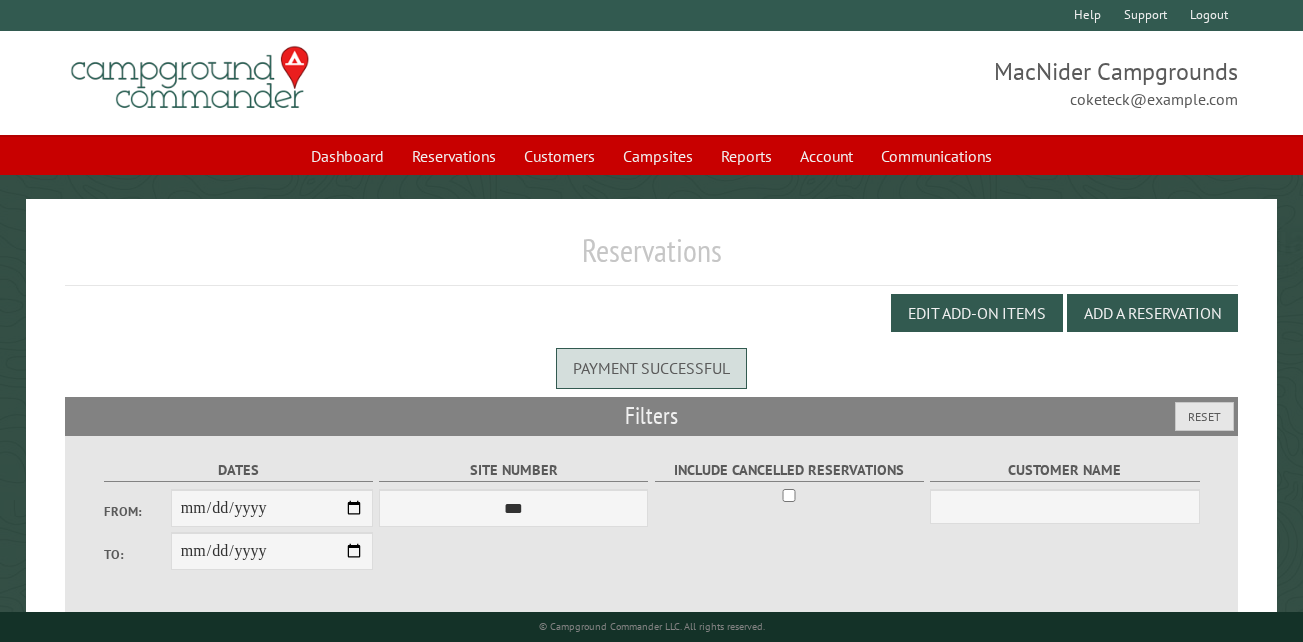 scroll, scrollTop: 0, scrollLeft: 0, axis: both 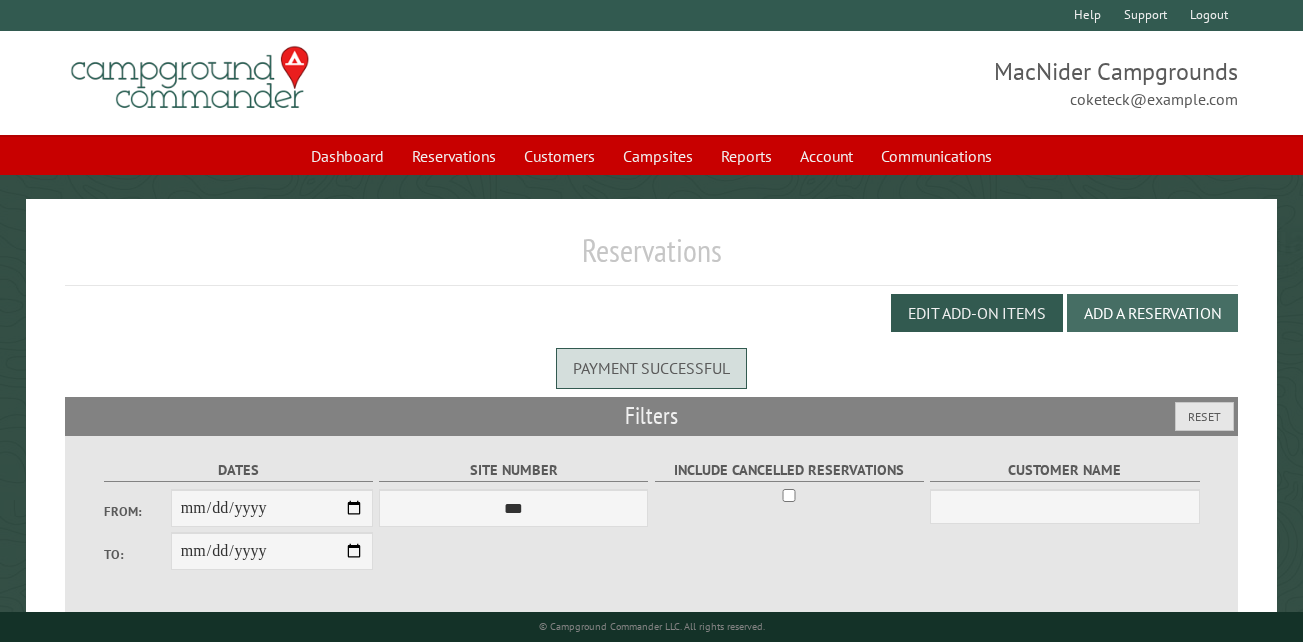 click on "Add a Reservation" at bounding box center [1152, 313] 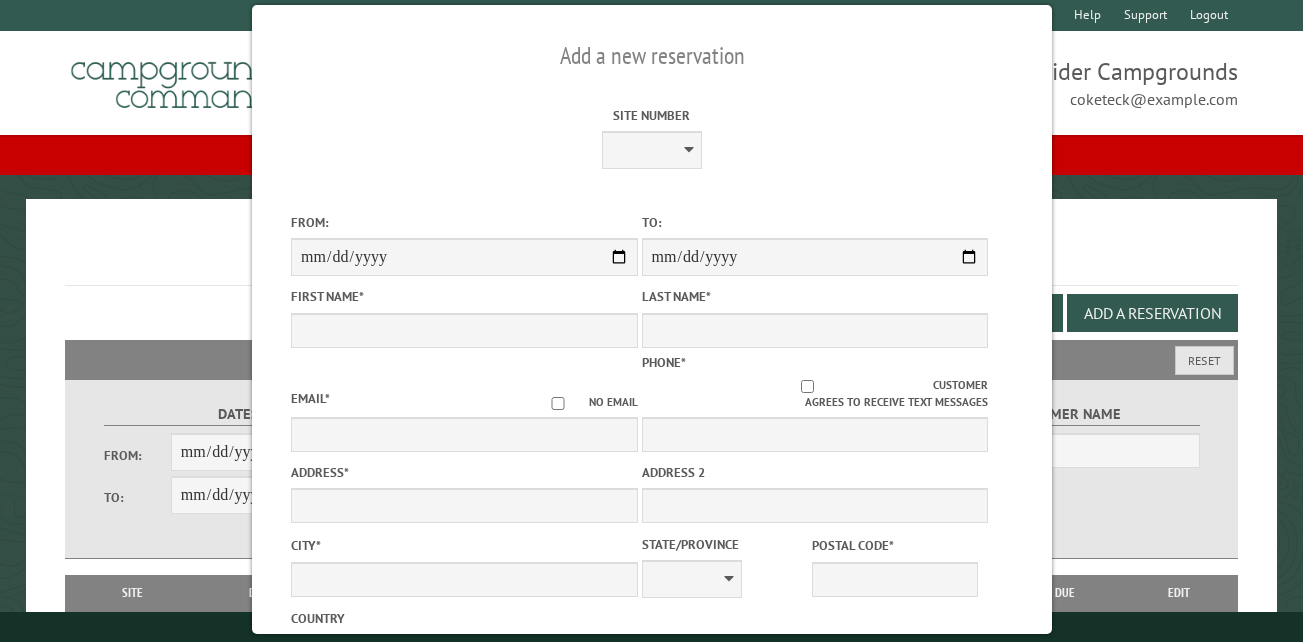 click on "Reservations" at bounding box center (651, 258) 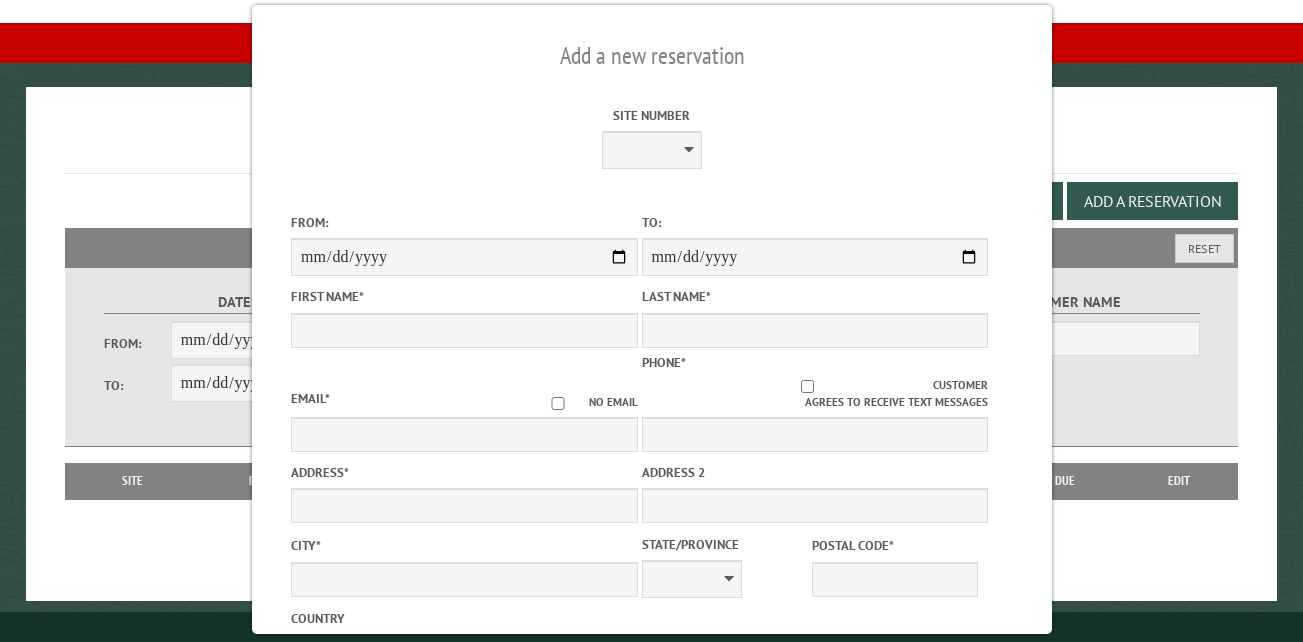 scroll, scrollTop: 119, scrollLeft: 0, axis: vertical 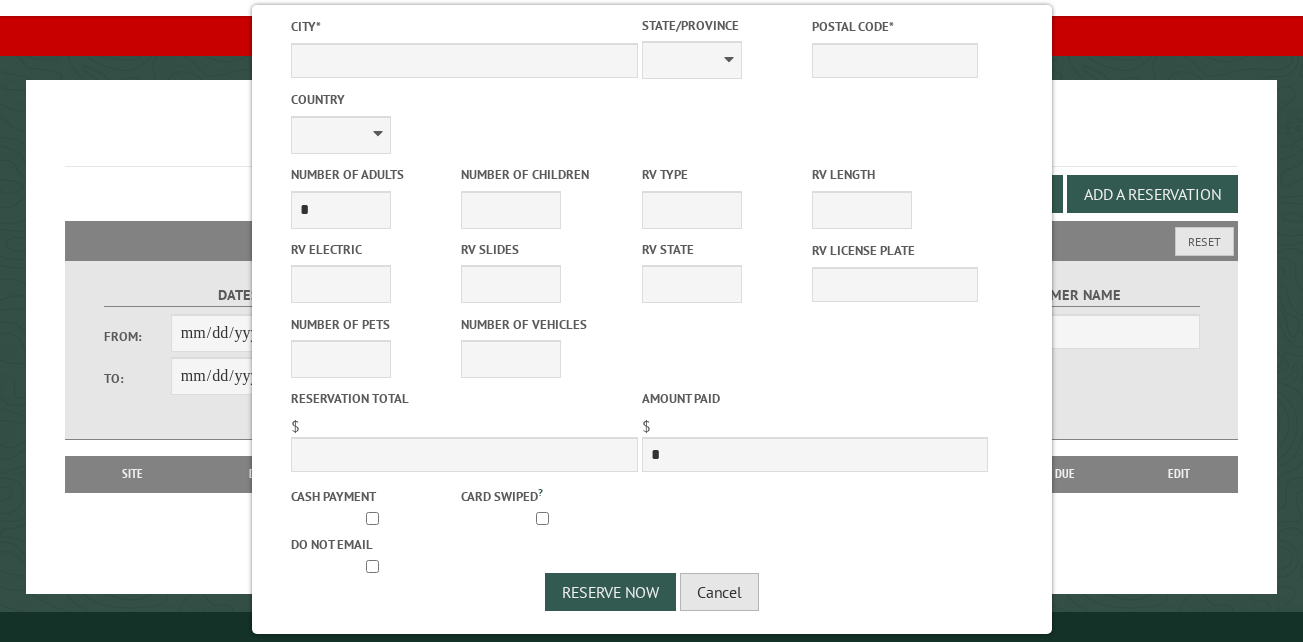 click on "Cancel" at bounding box center [719, 592] 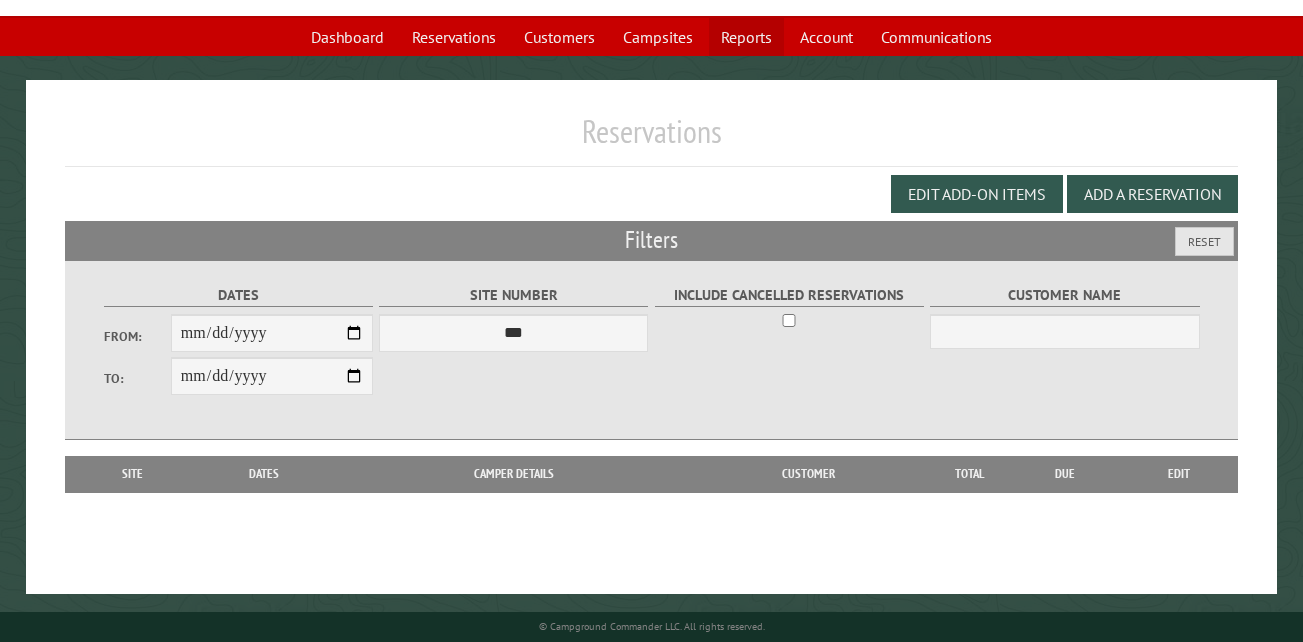 click on "Reports" at bounding box center [746, 37] 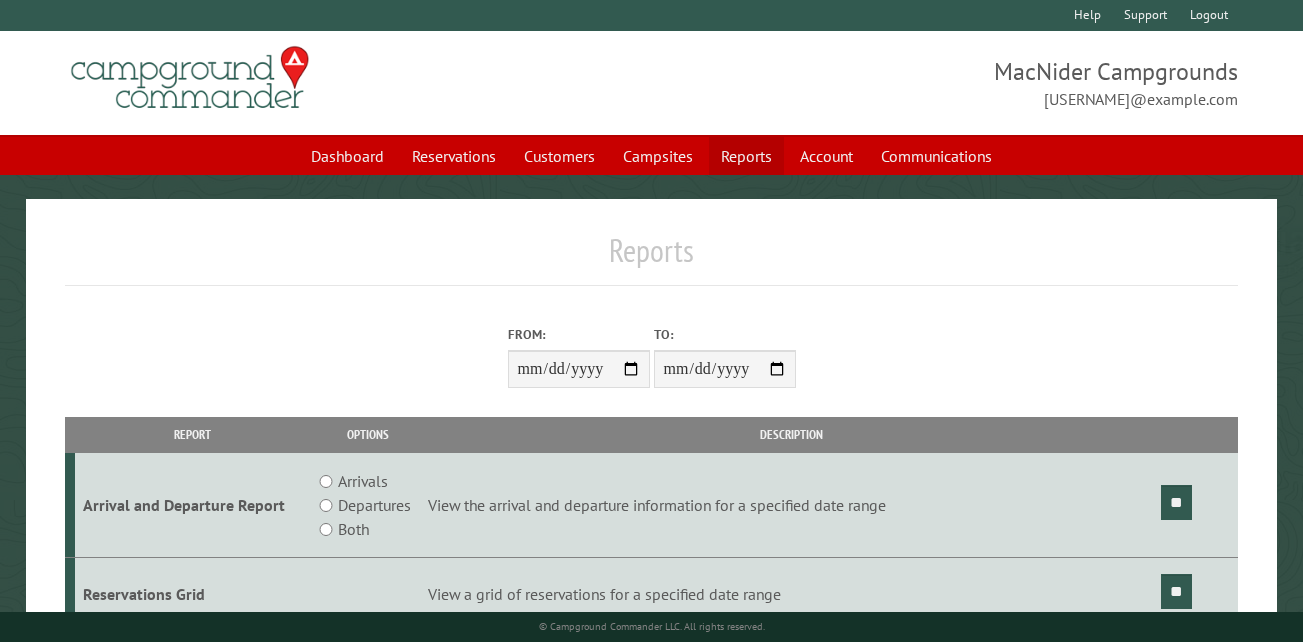 scroll, scrollTop: 0, scrollLeft: 0, axis: both 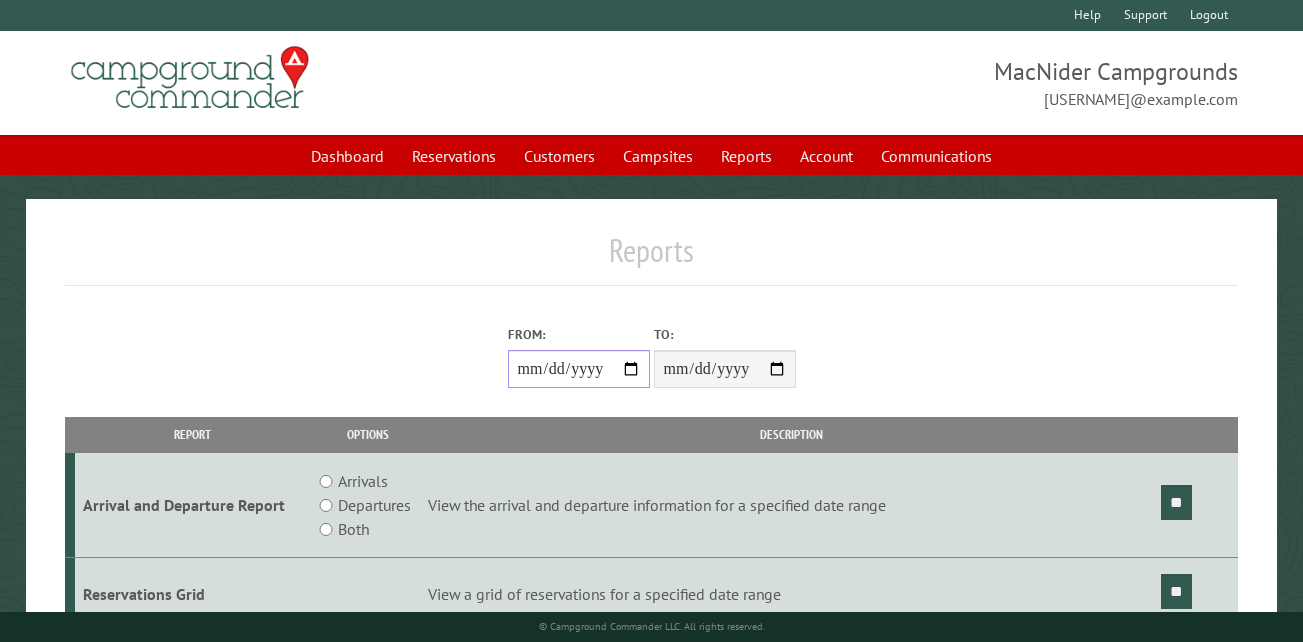 click on "From:" at bounding box center [579, 369] 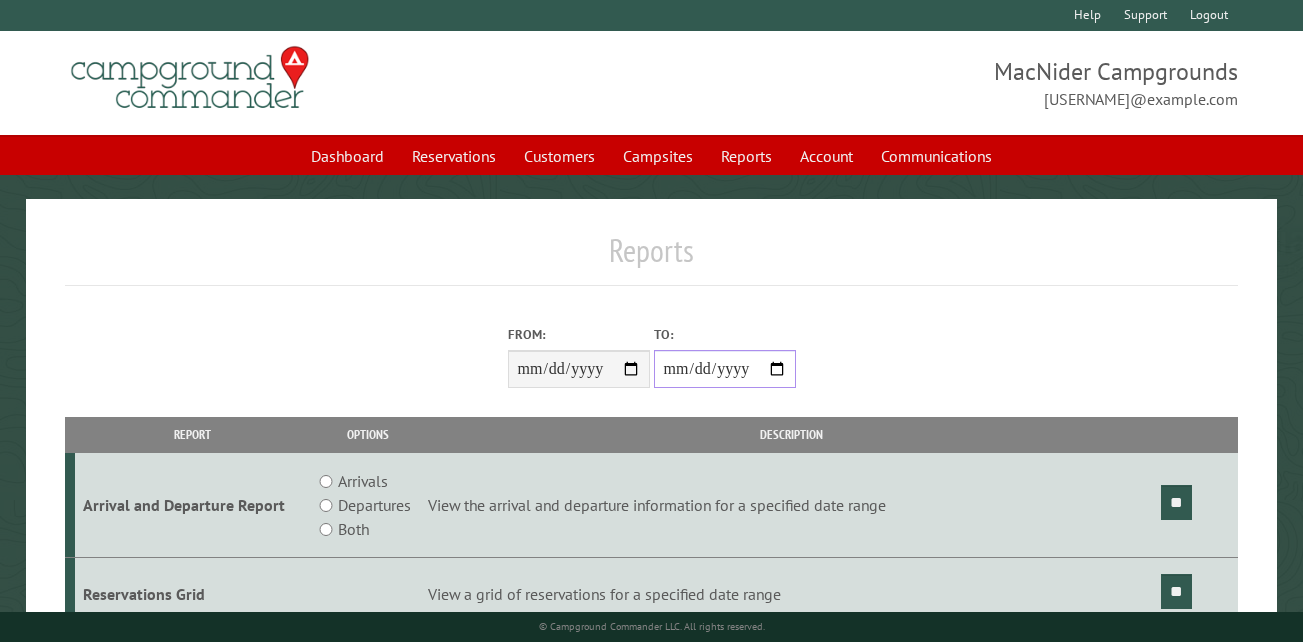 click on "**********" at bounding box center [725, 369] 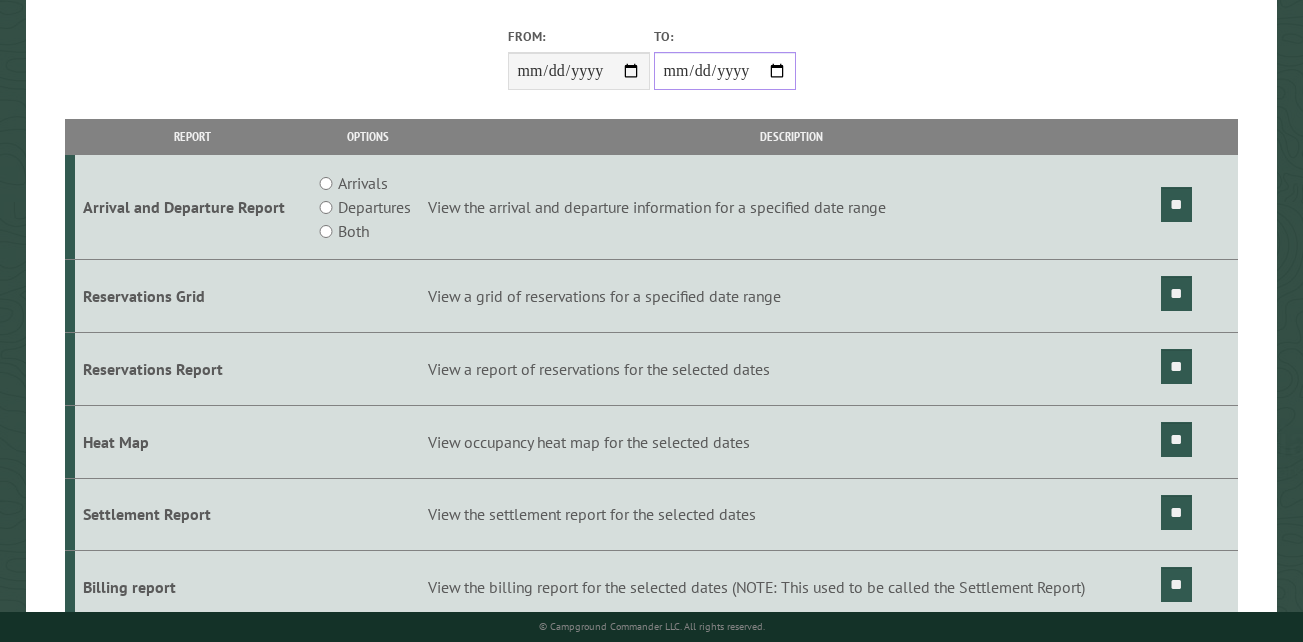 scroll, scrollTop: 300, scrollLeft: 0, axis: vertical 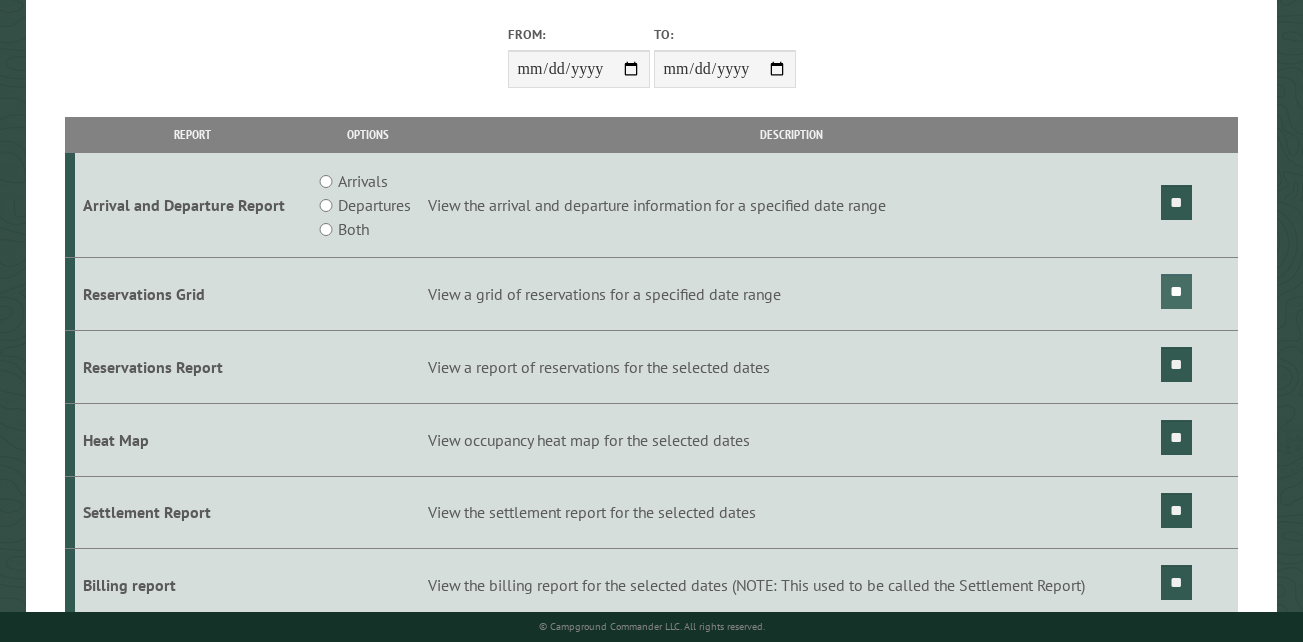 click on "**" at bounding box center (1176, 291) 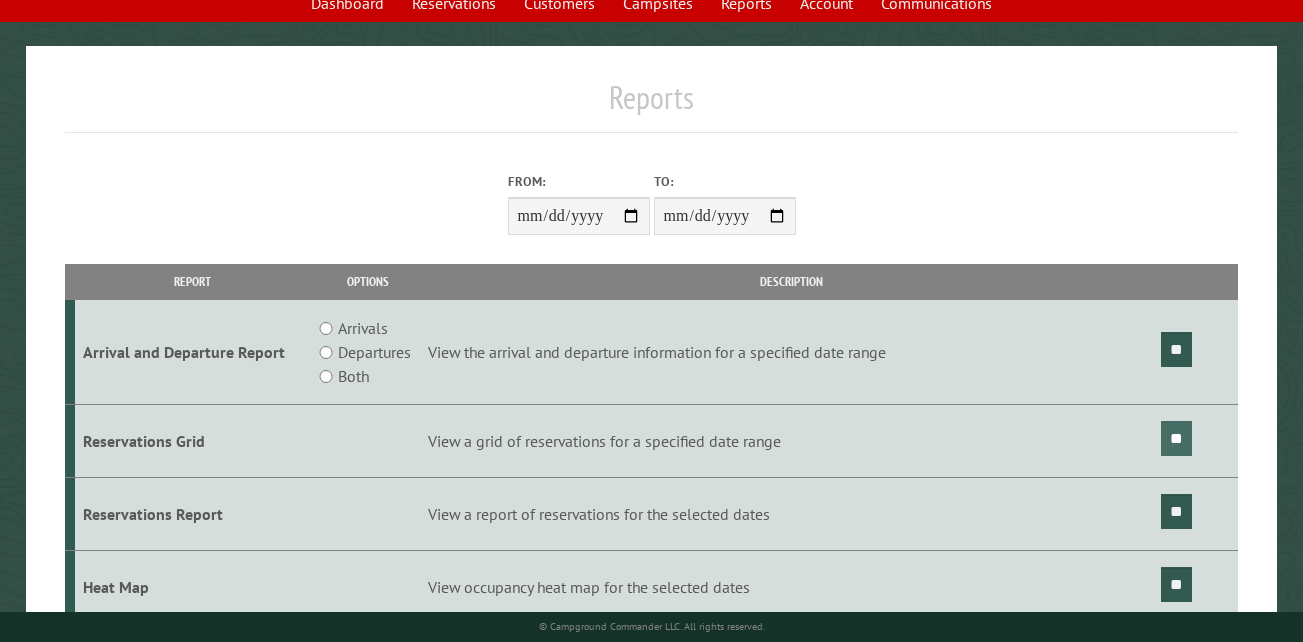 scroll, scrollTop: 0, scrollLeft: 0, axis: both 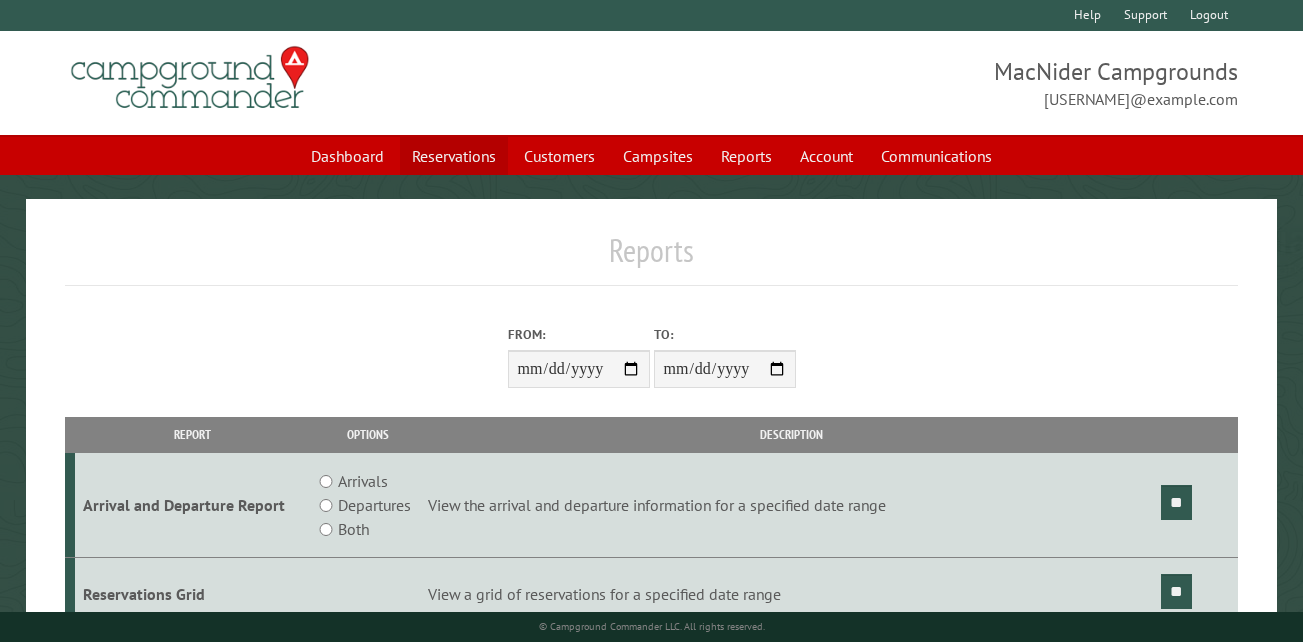 click on "Reservations" at bounding box center (454, 156) 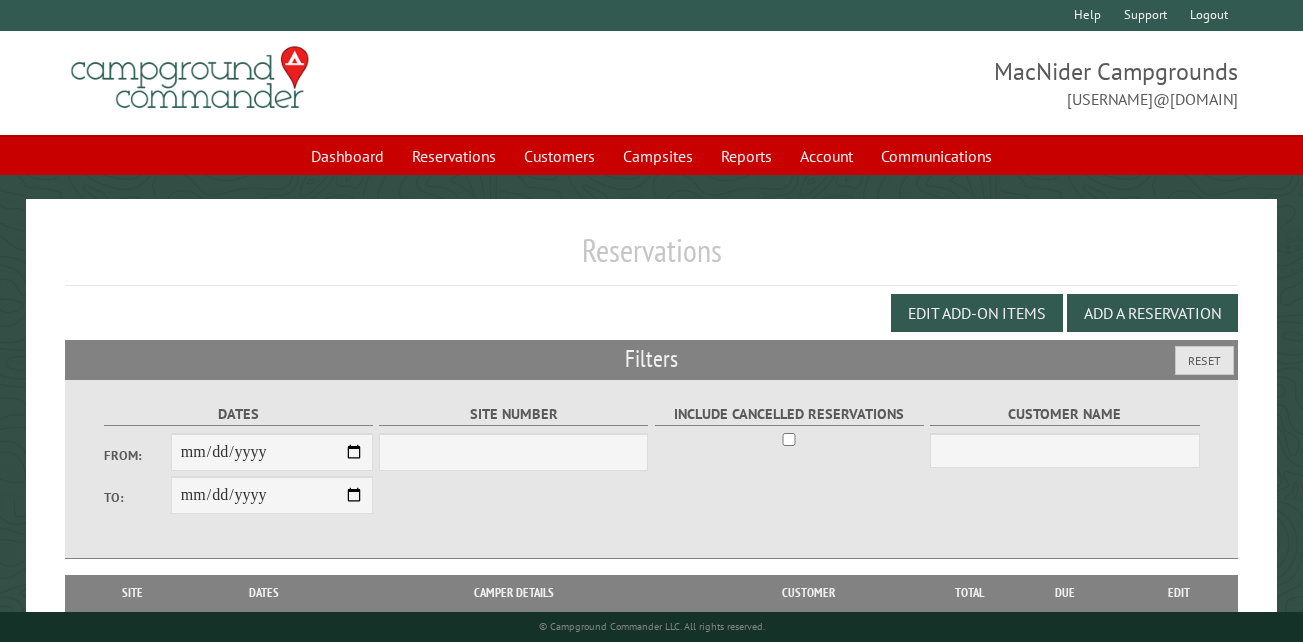 scroll, scrollTop: 0, scrollLeft: 0, axis: both 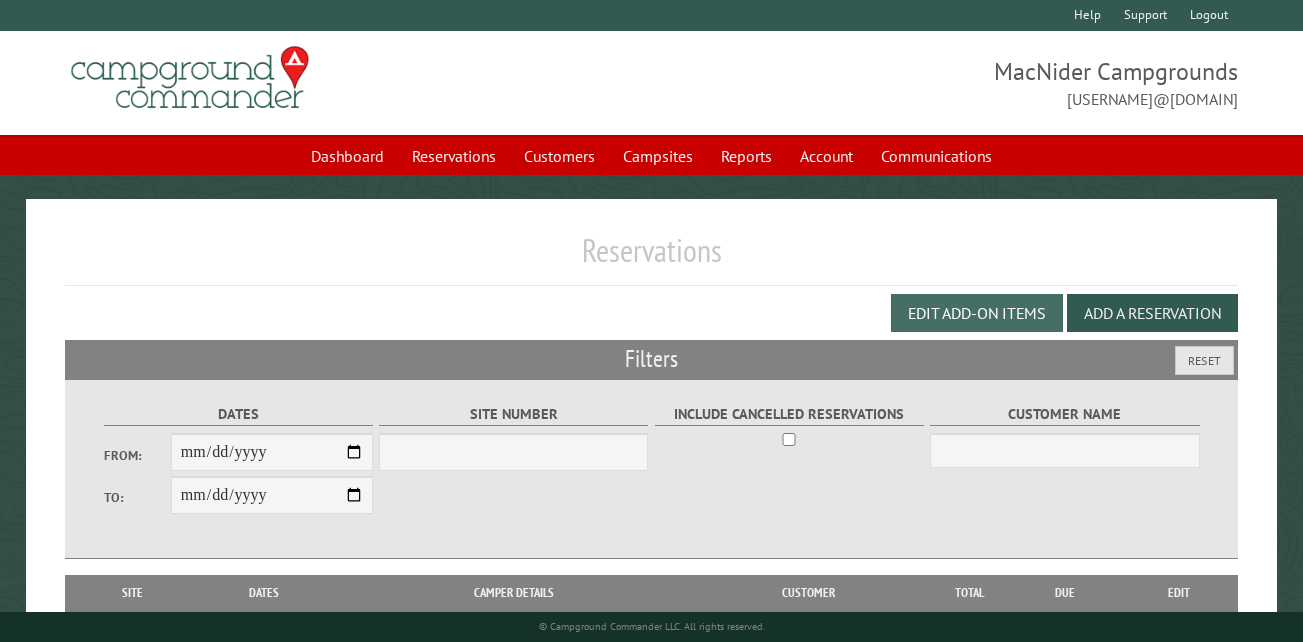 select on "***" 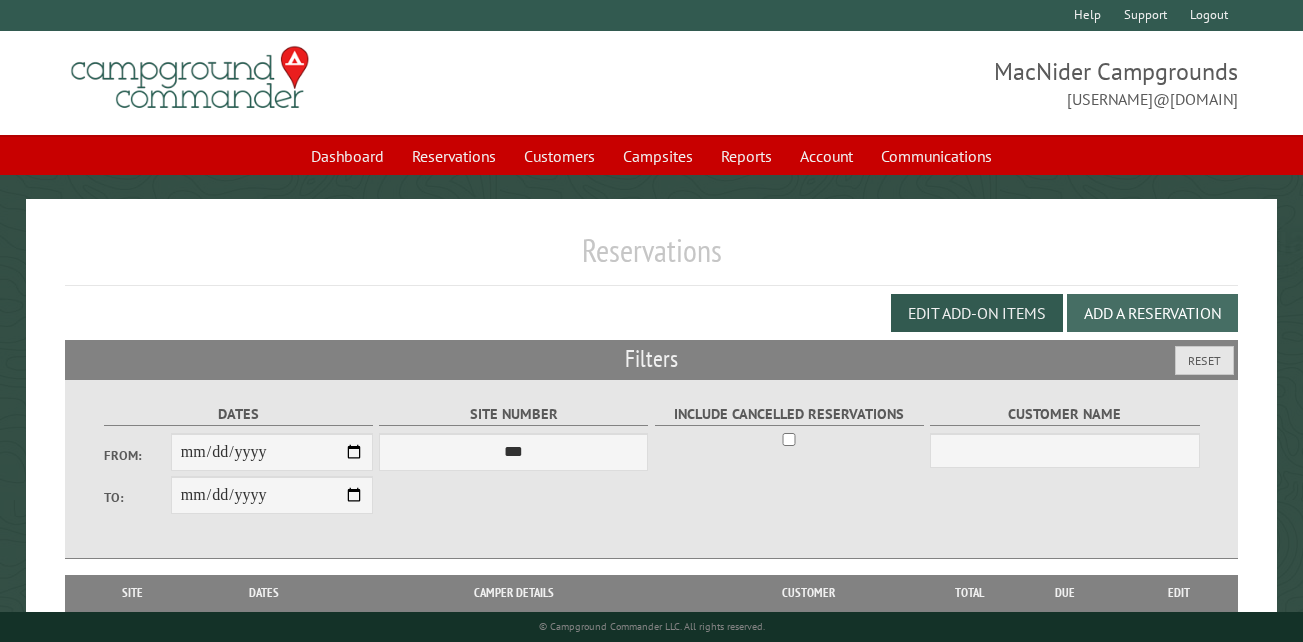 click on "Add a Reservation" at bounding box center [1152, 313] 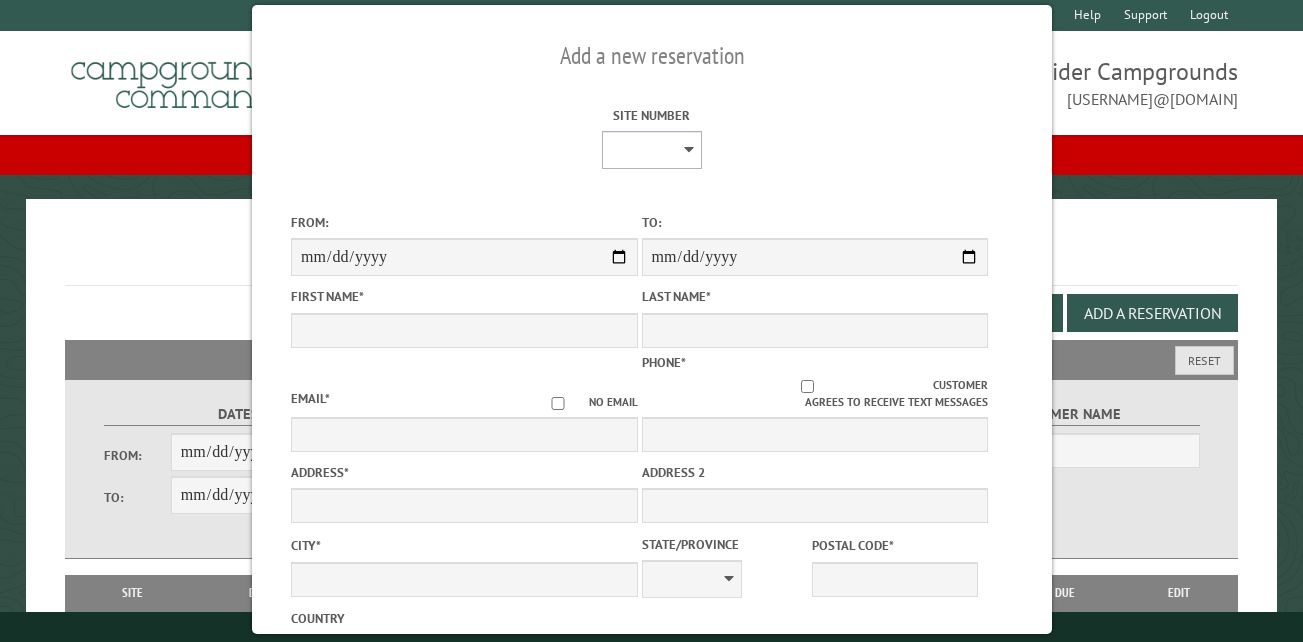 click on "** ** ** ** ** ** ** ** ** *** *** *** *** ** ** ** ** ** ** ** ** ** *** *** ** ** ** ** ** ** ********* ** ** ** ** ** ** ** ** ** *** *** *** *** *** *** ** ** ** ** ** ** ** ** ** *** *** *** *** *** *** ** ** ** ** ** ** ** ** ** ** ** ** ** ** ** ** ** ** ** ** ** ** ** ** *** *** *** *** *** ***" at bounding box center [651, 150] 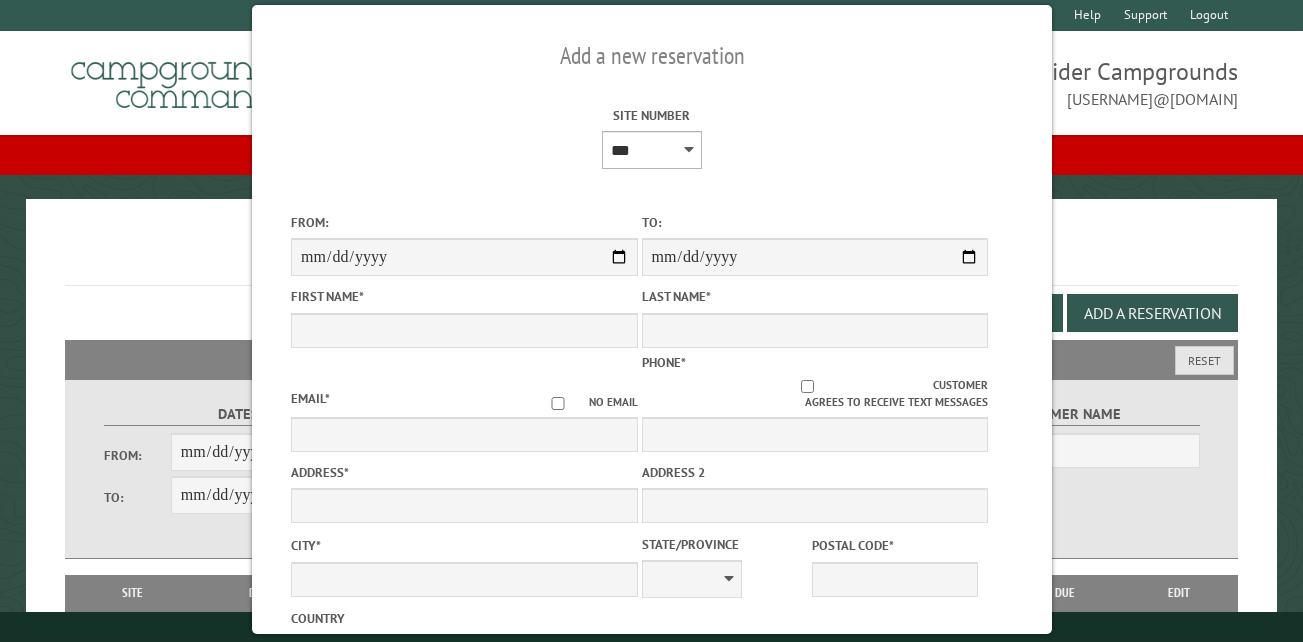 click on "** ** ** ** ** ** ** ** ** *** *** *** *** ** ** ** ** ** ** ** ** ** *** *** ** ** ** ** ** ** ********* ** ** ** ** ** ** ** ** ** *** *** *** *** *** *** ** ** ** ** ** ** ** ** ** *** *** *** *** *** *** ** ** ** ** ** ** ** ** ** ** ** ** ** ** ** ** ** ** ** ** ** ** ** ** *** *** *** *** *** ***" at bounding box center (651, 150) 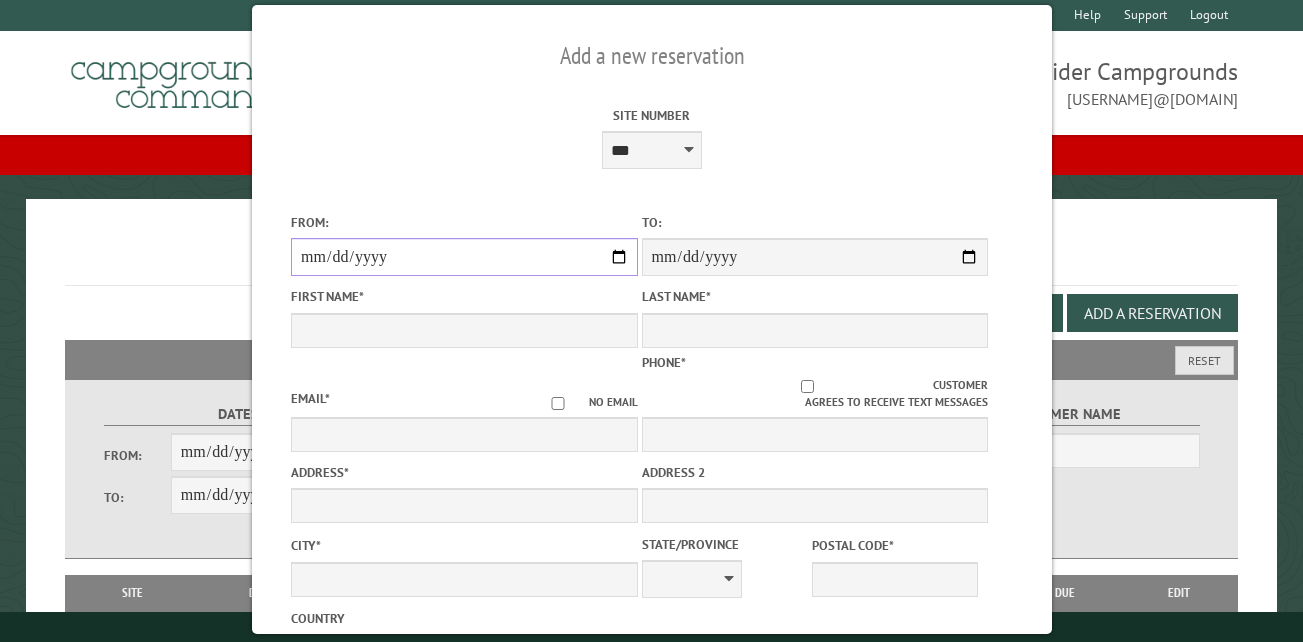 click on "From:" at bounding box center [464, 257] 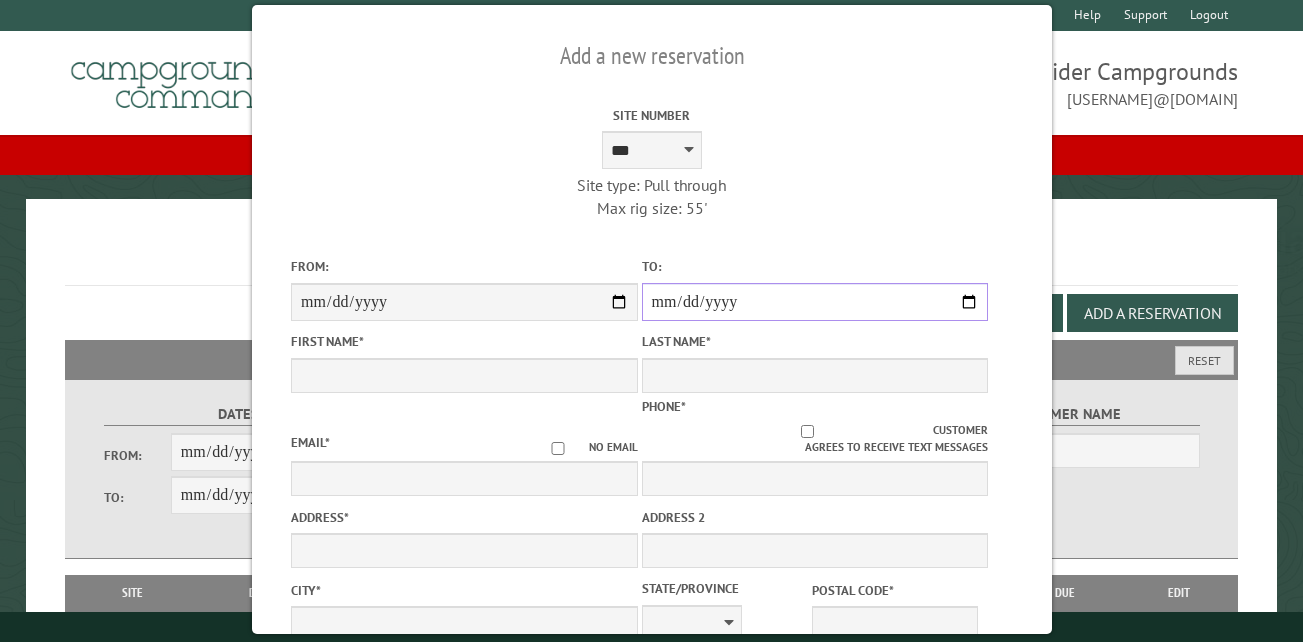 click on "**********" at bounding box center [814, 302] 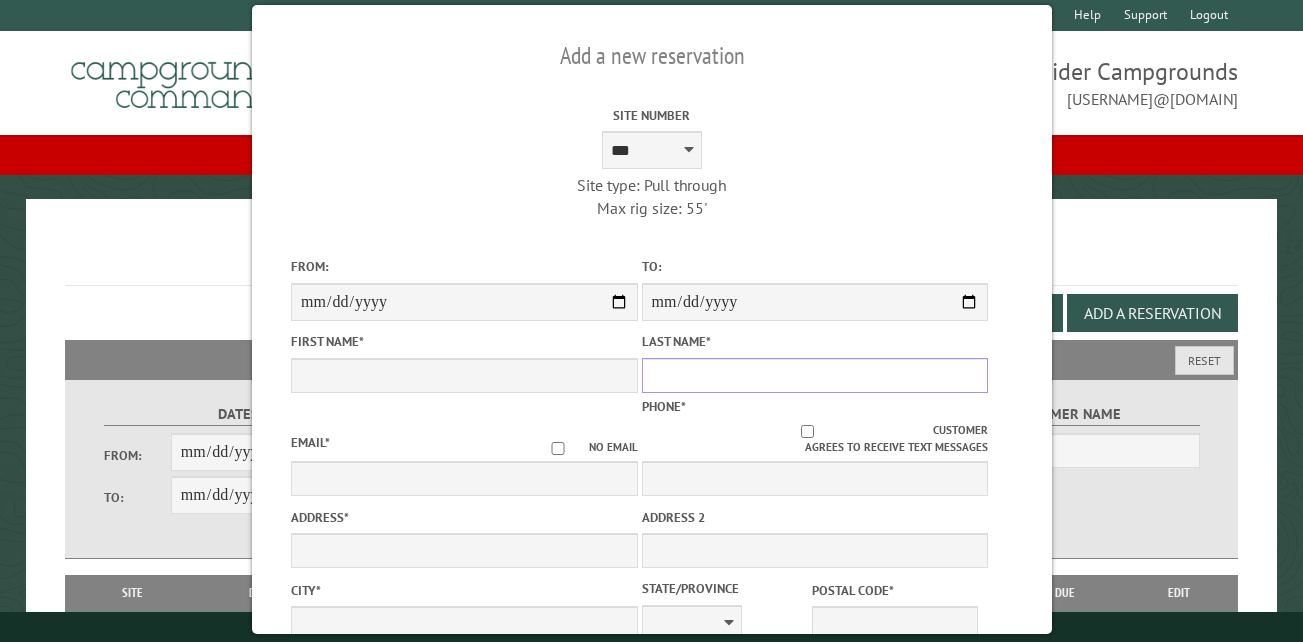click on "Last Name *" at bounding box center [814, 375] 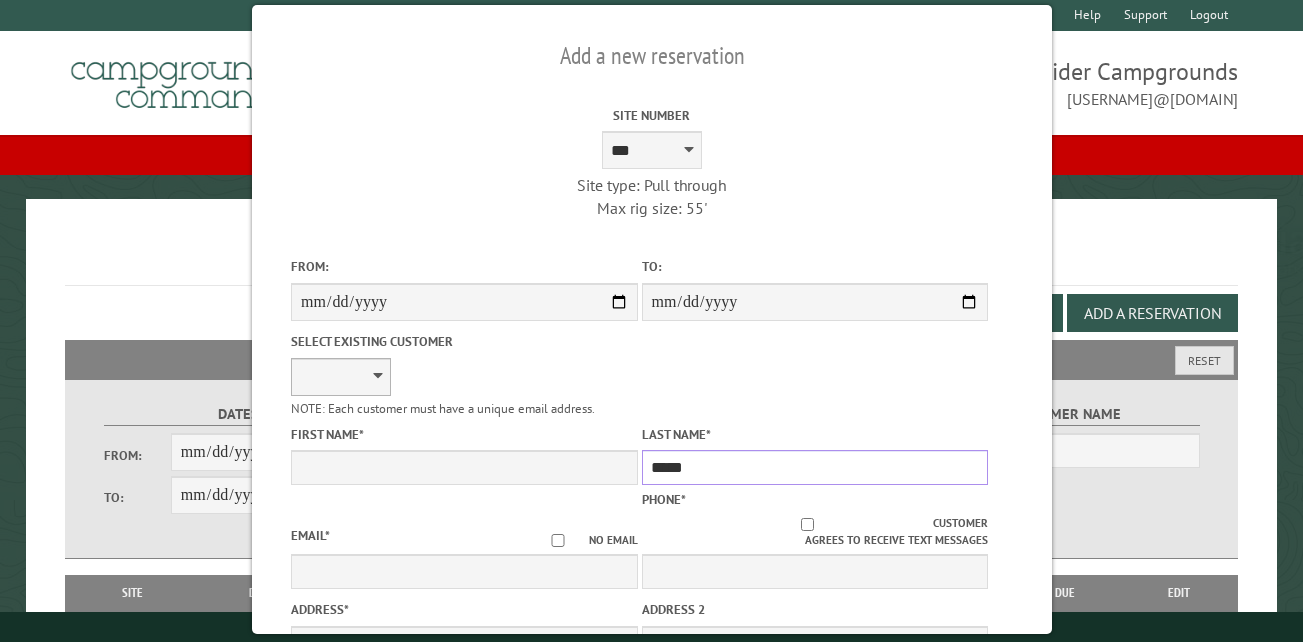 type on "*****" 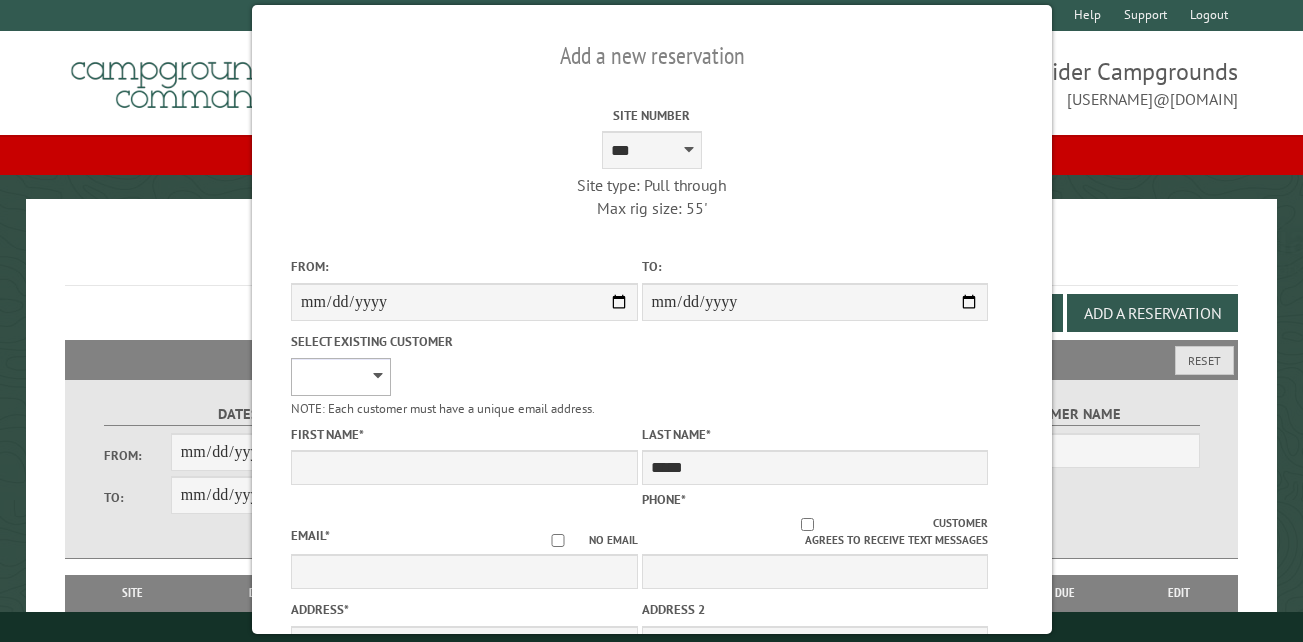 click on "**********" at bounding box center [341, 377] 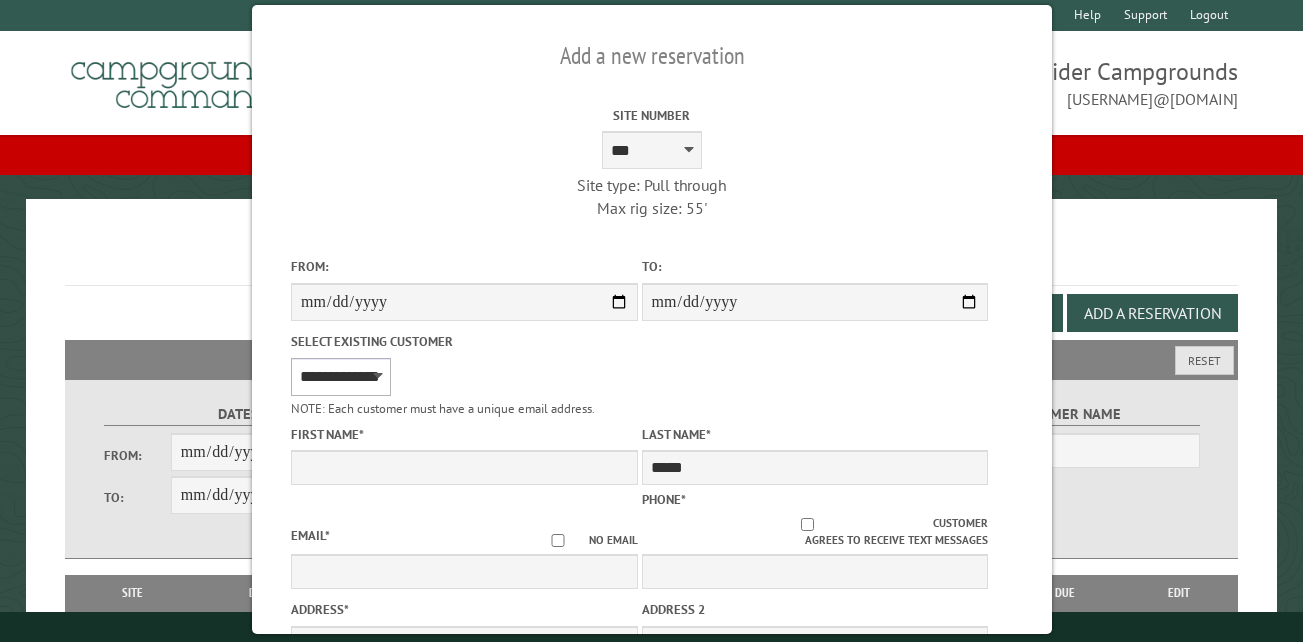 click on "**********" at bounding box center (341, 377) 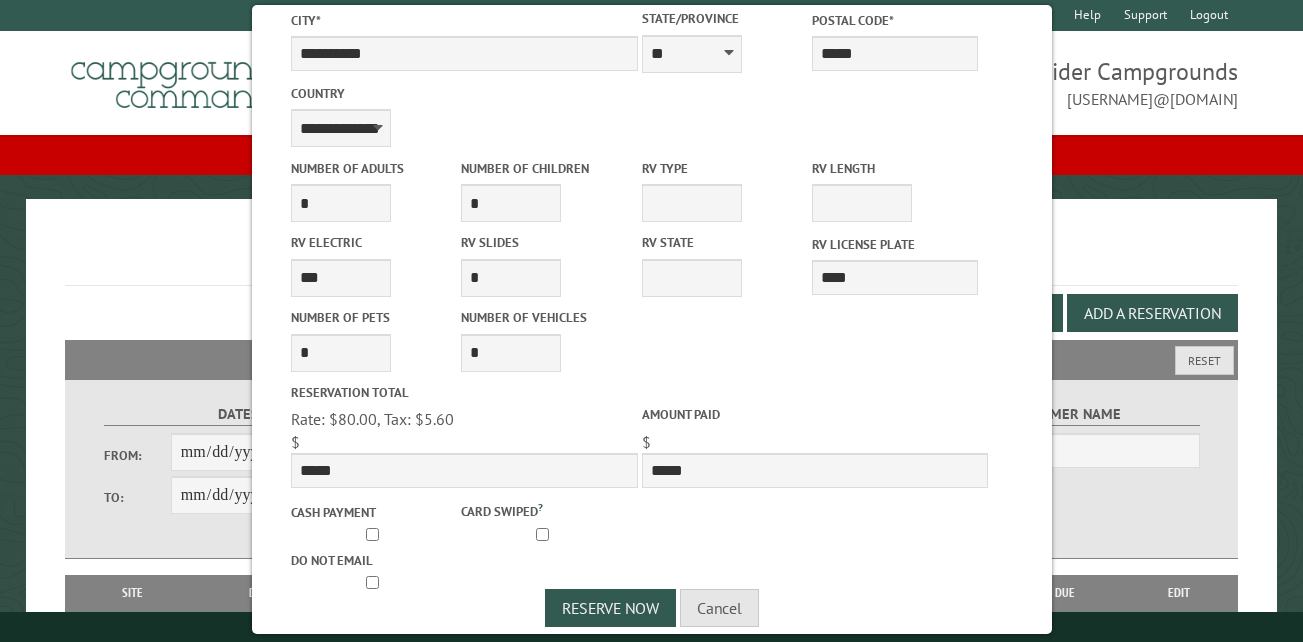 scroll, scrollTop: 679, scrollLeft: 0, axis: vertical 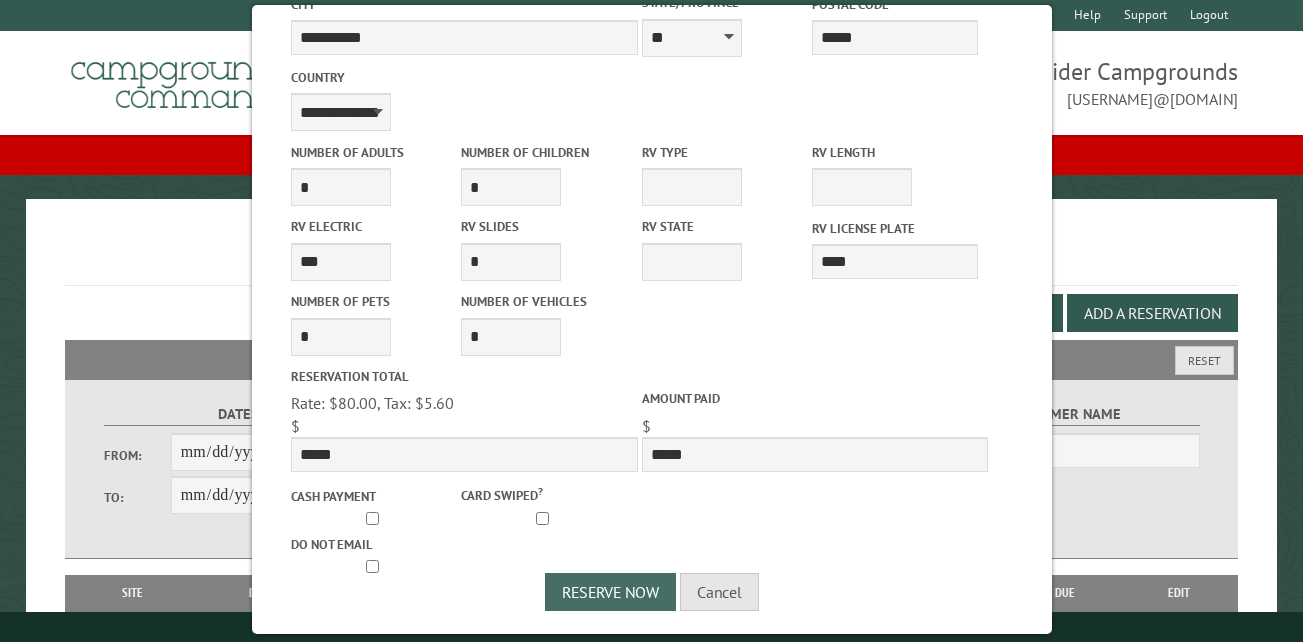 click on "Reserve Now" at bounding box center (610, 592) 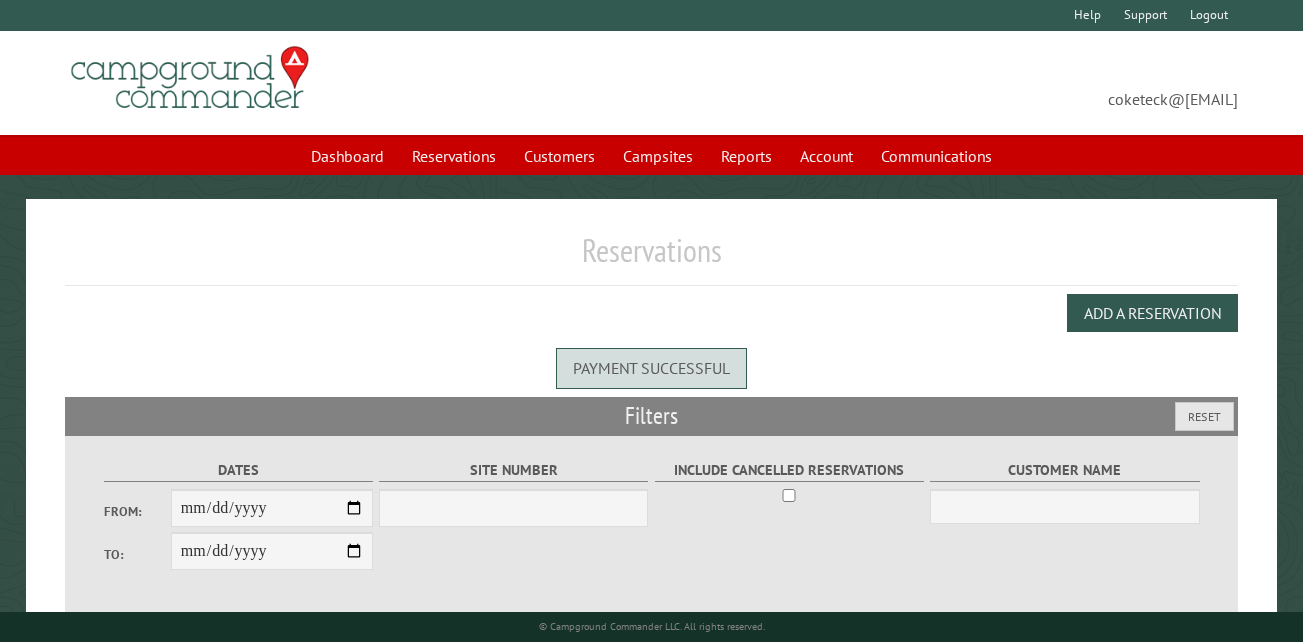 scroll, scrollTop: 0, scrollLeft: 0, axis: both 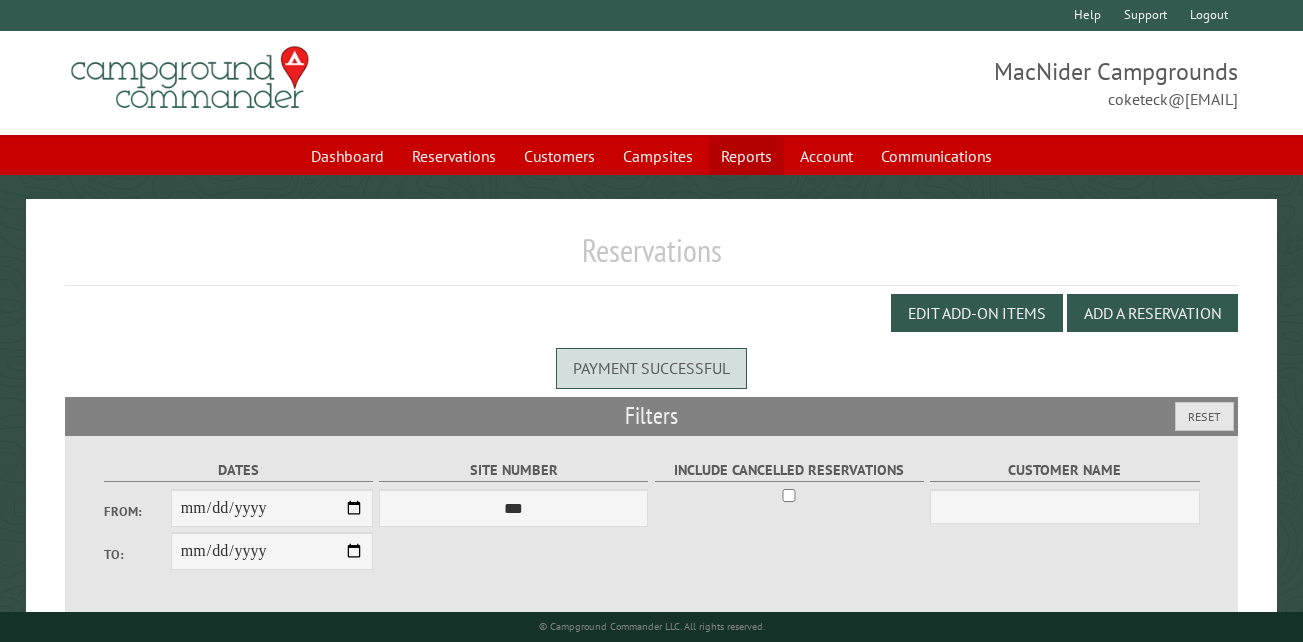 click on "Reports" at bounding box center (746, 156) 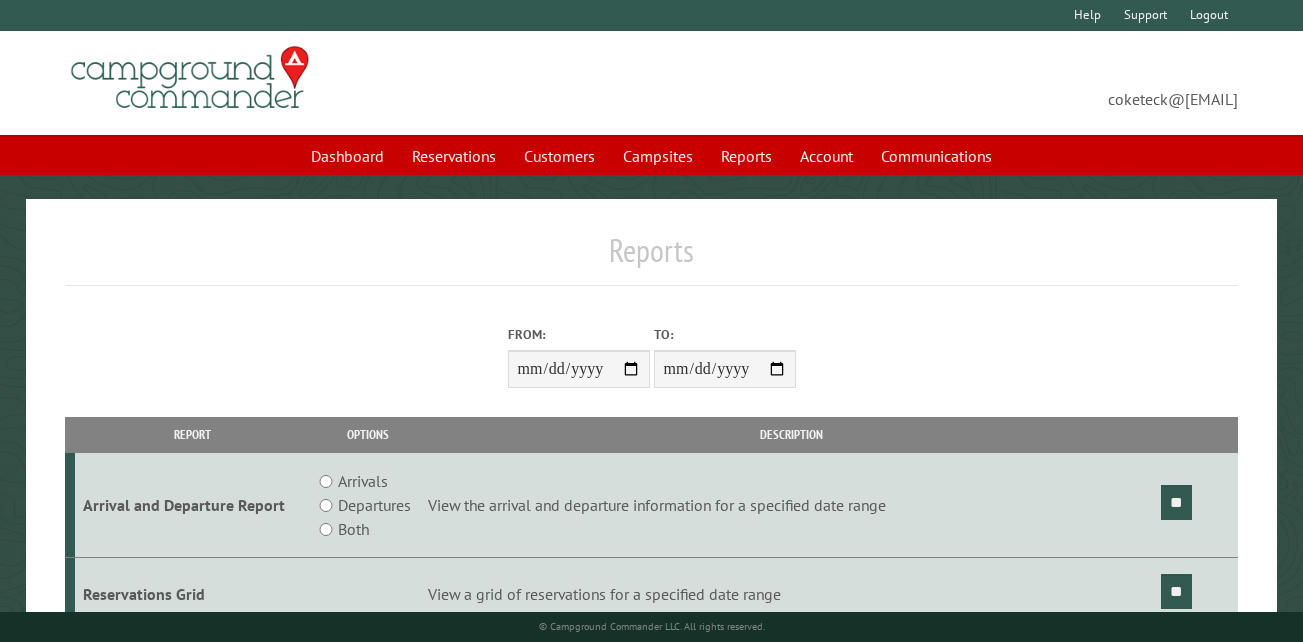 scroll, scrollTop: 0, scrollLeft: 0, axis: both 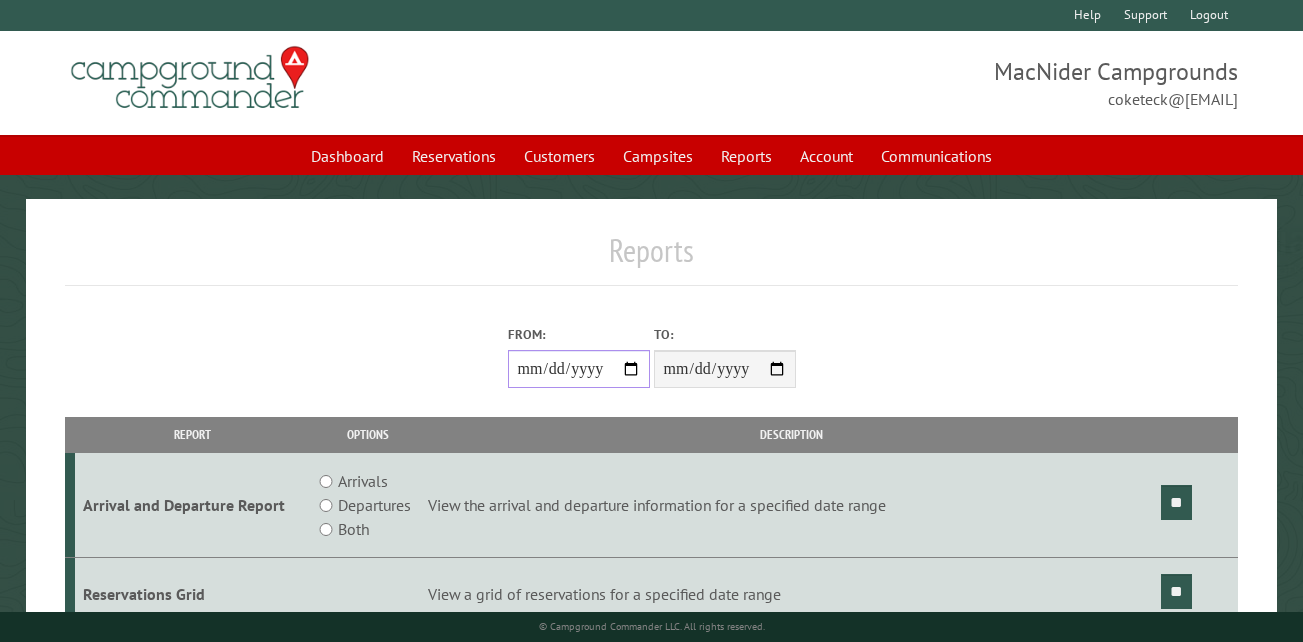 click on "From:" at bounding box center [579, 369] 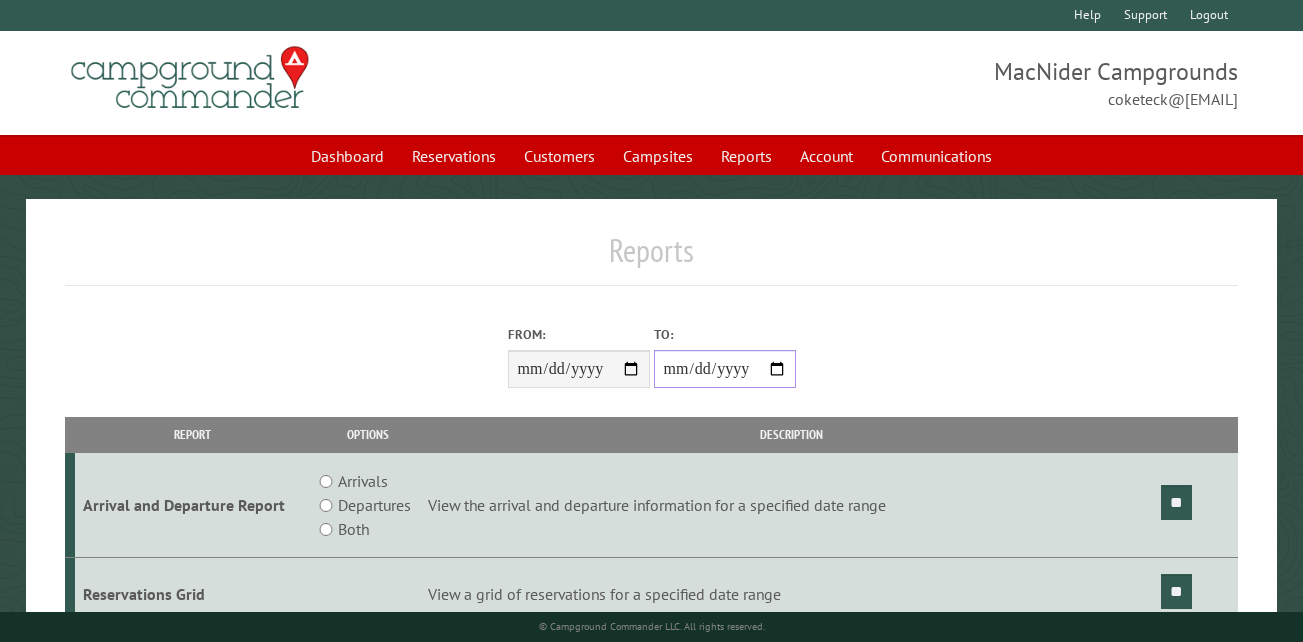 click on "**********" at bounding box center (725, 369) 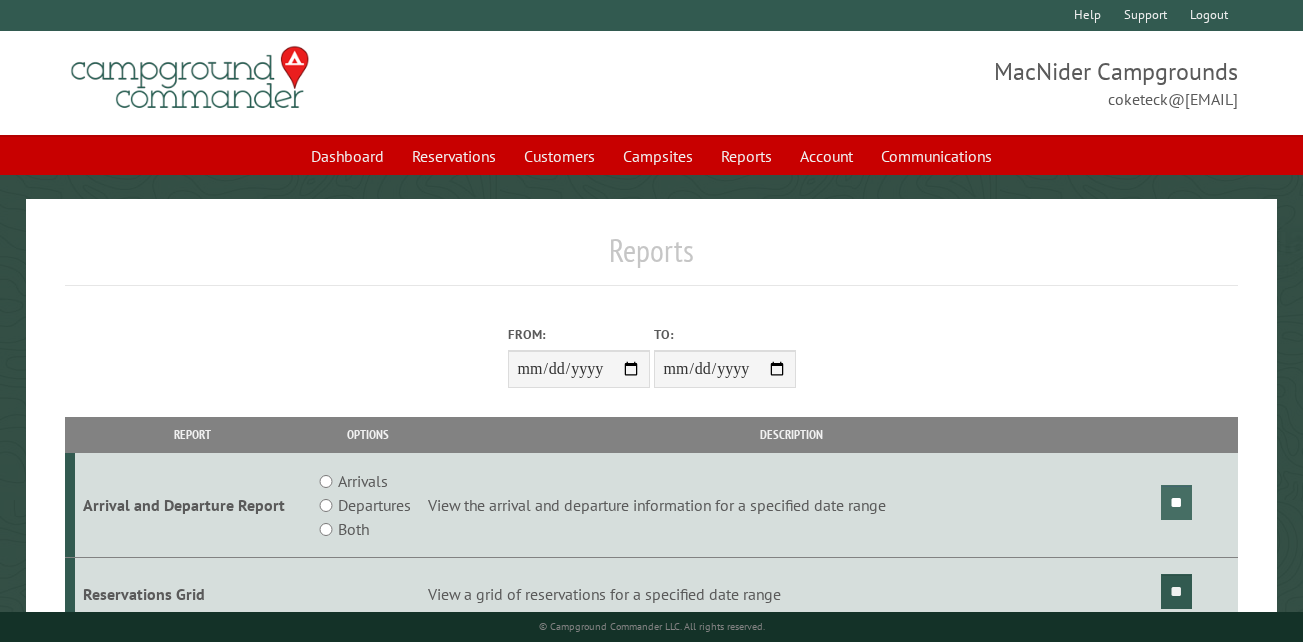 click on "**" at bounding box center (1176, 502) 